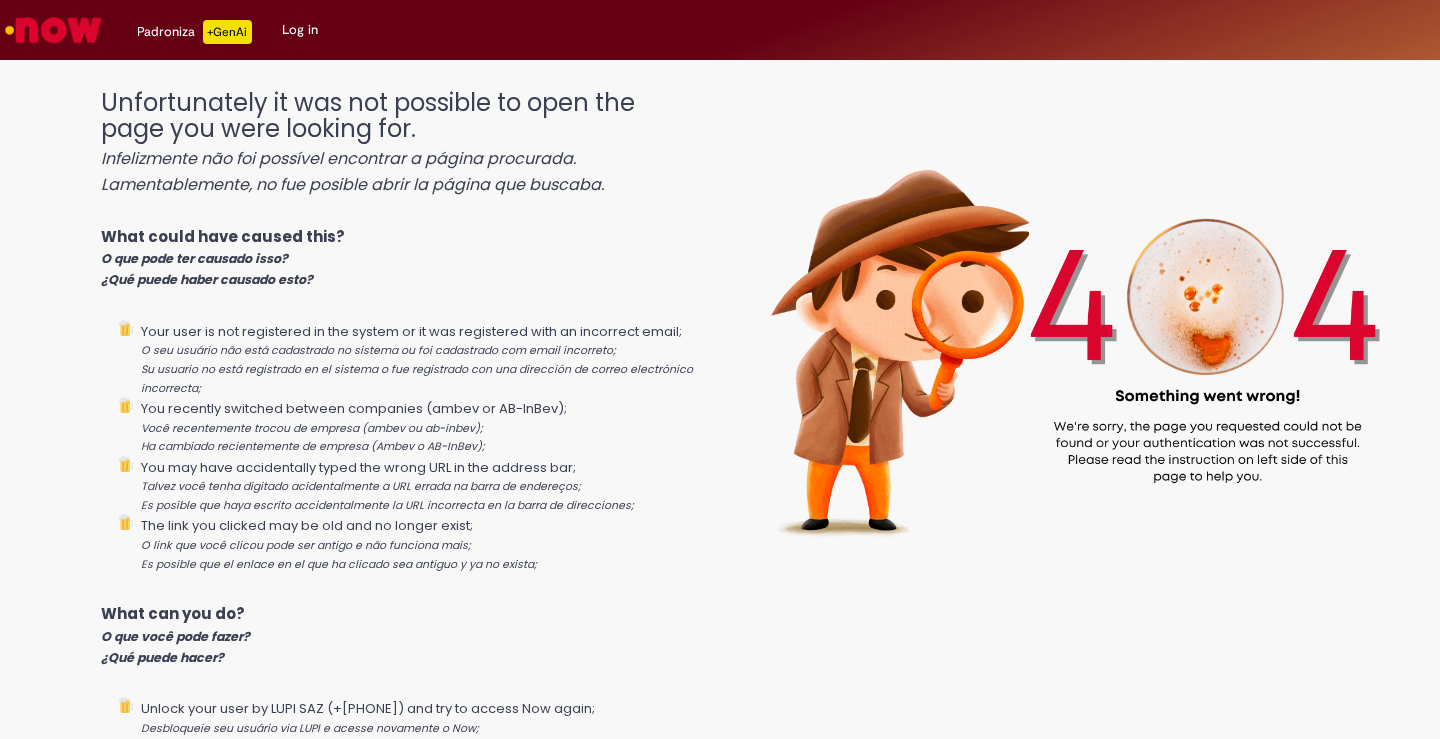 scroll, scrollTop: 0, scrollLeft: 0, axis: both 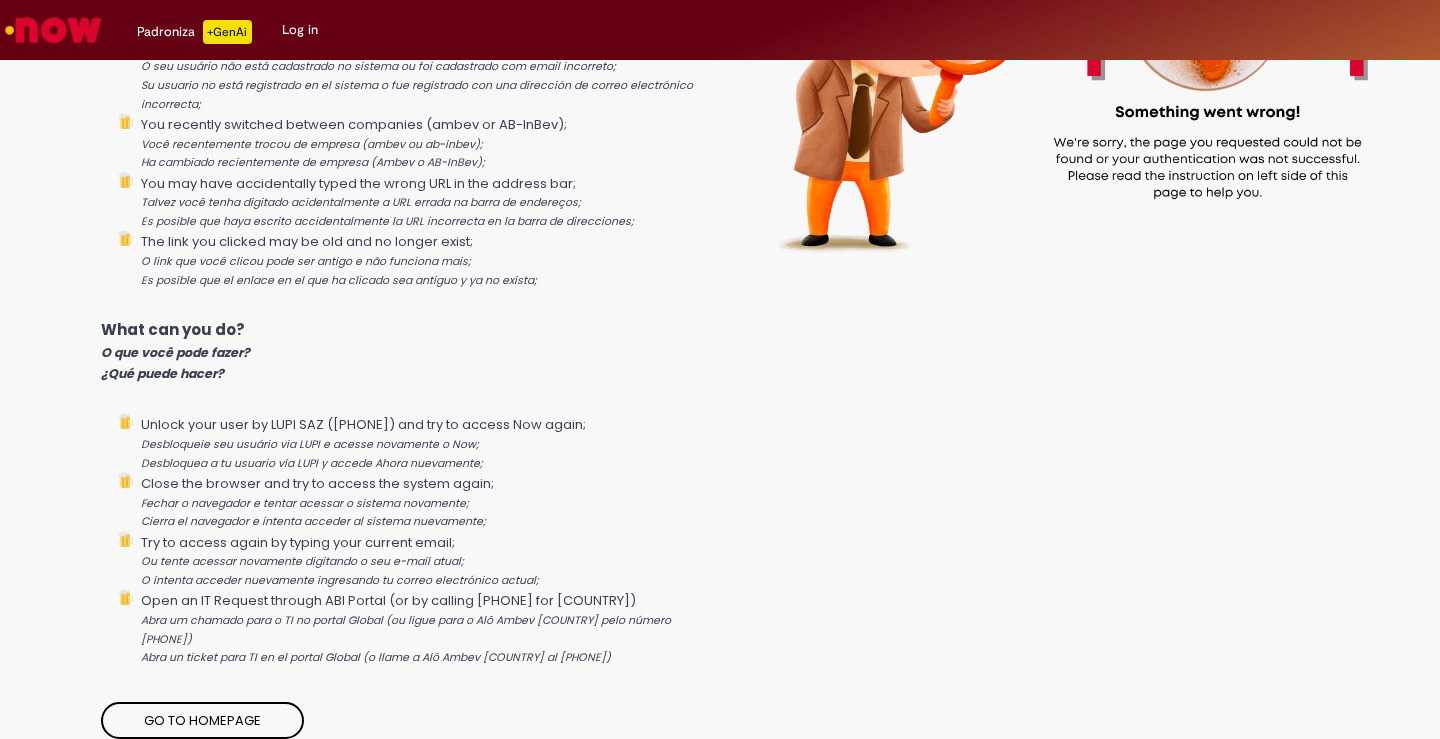 click on "Go to homepage" at bounding box center (202, 721) 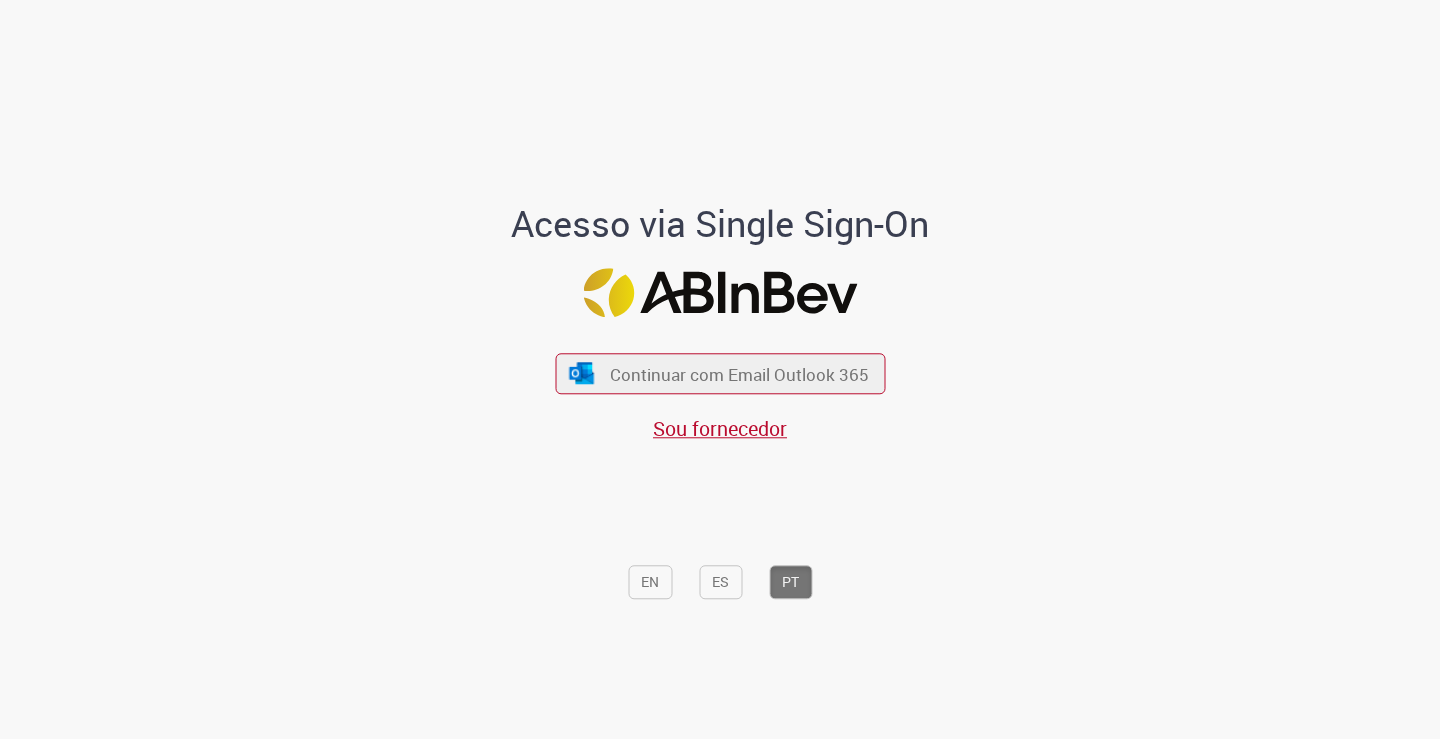 scroll, scrollTop: 0, scrollLeft: 0, axis: both 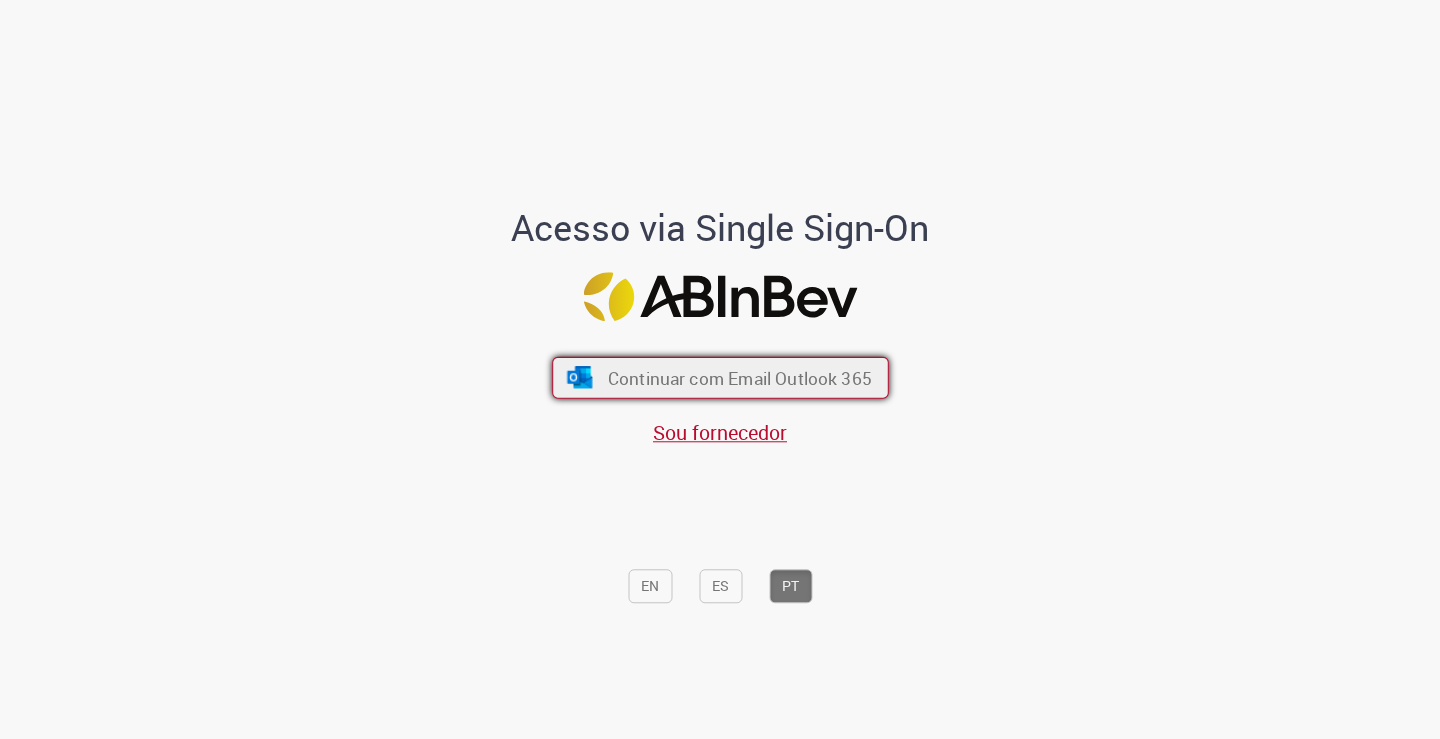 click on "Continuar com Email Outlook 365" at bounding box center (739, 377) 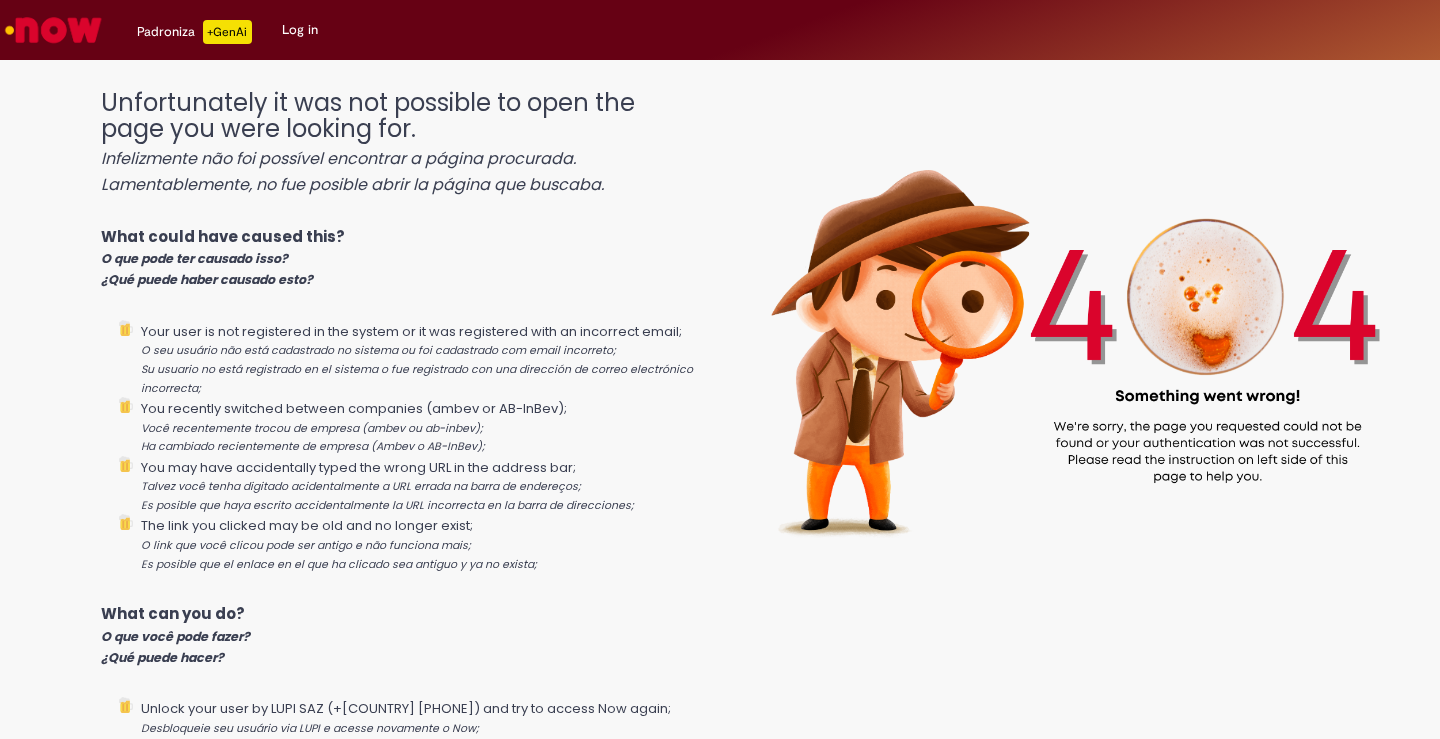 scroll, scrollTop: 0, scrollLeft: 0, axis: both 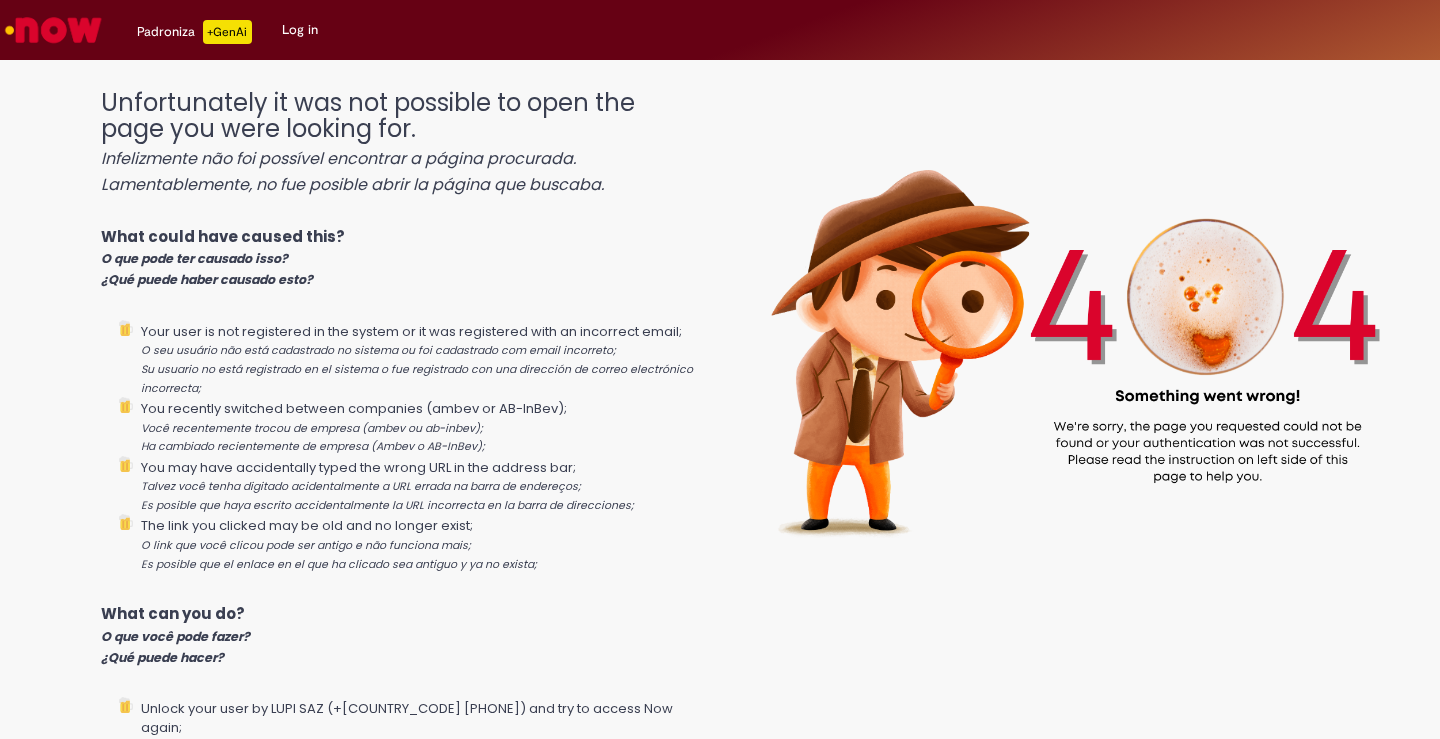 click on "Log in" at bounding box center [300, 30] 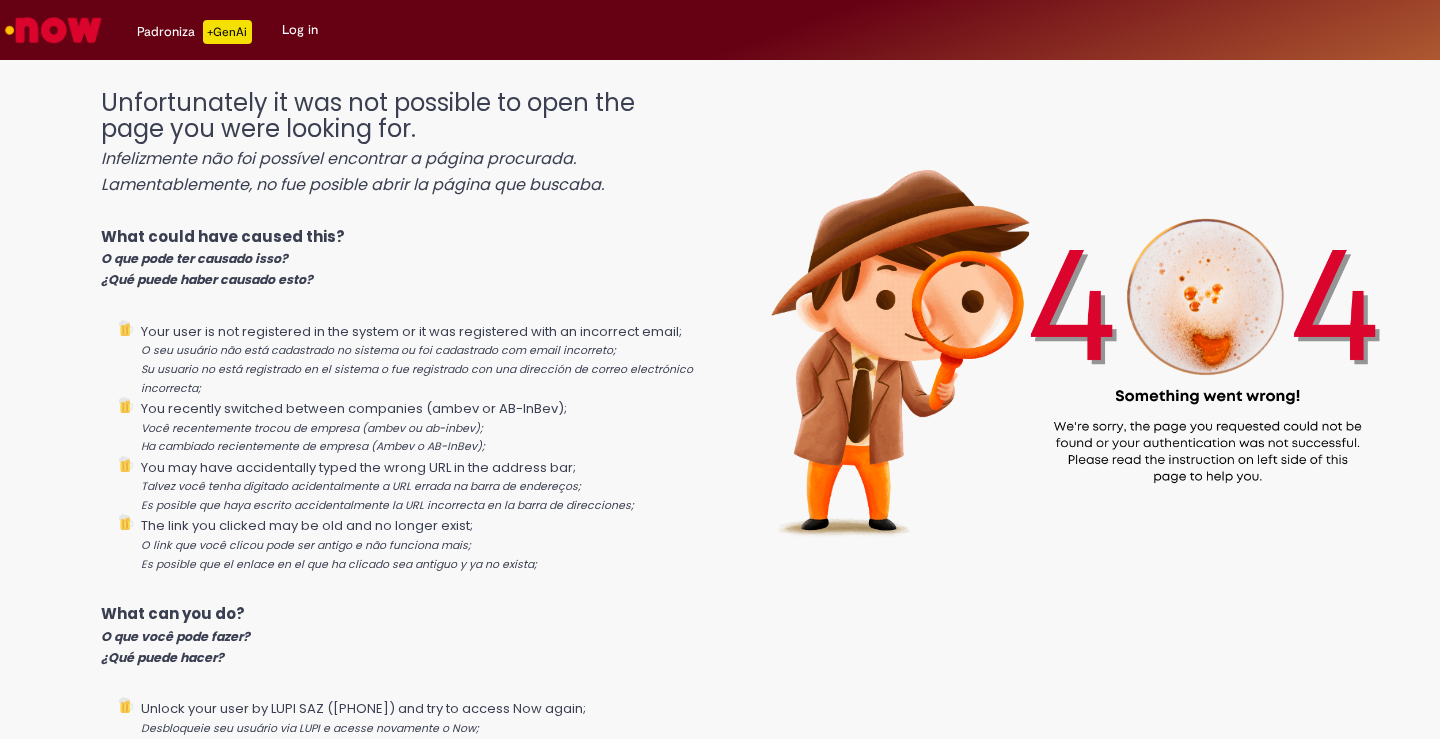 scroll, scrollTop: 0, scrollLeft: 0, axis: both 